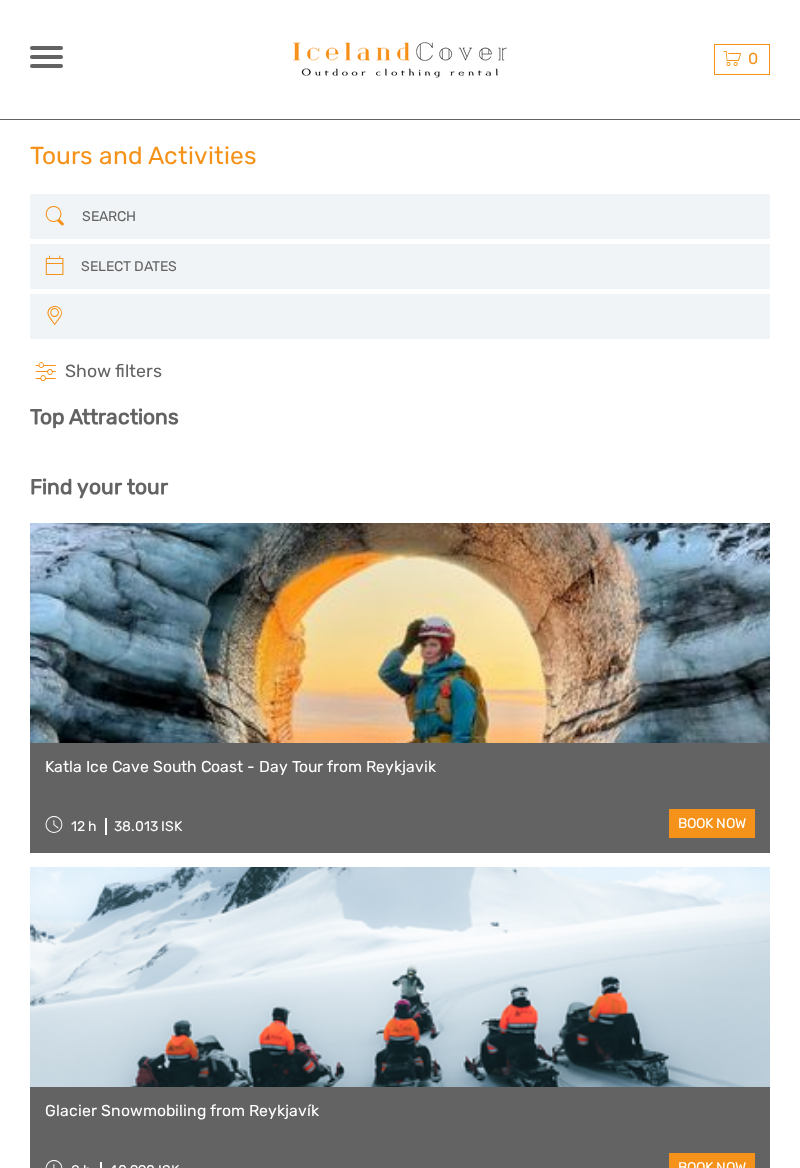 select 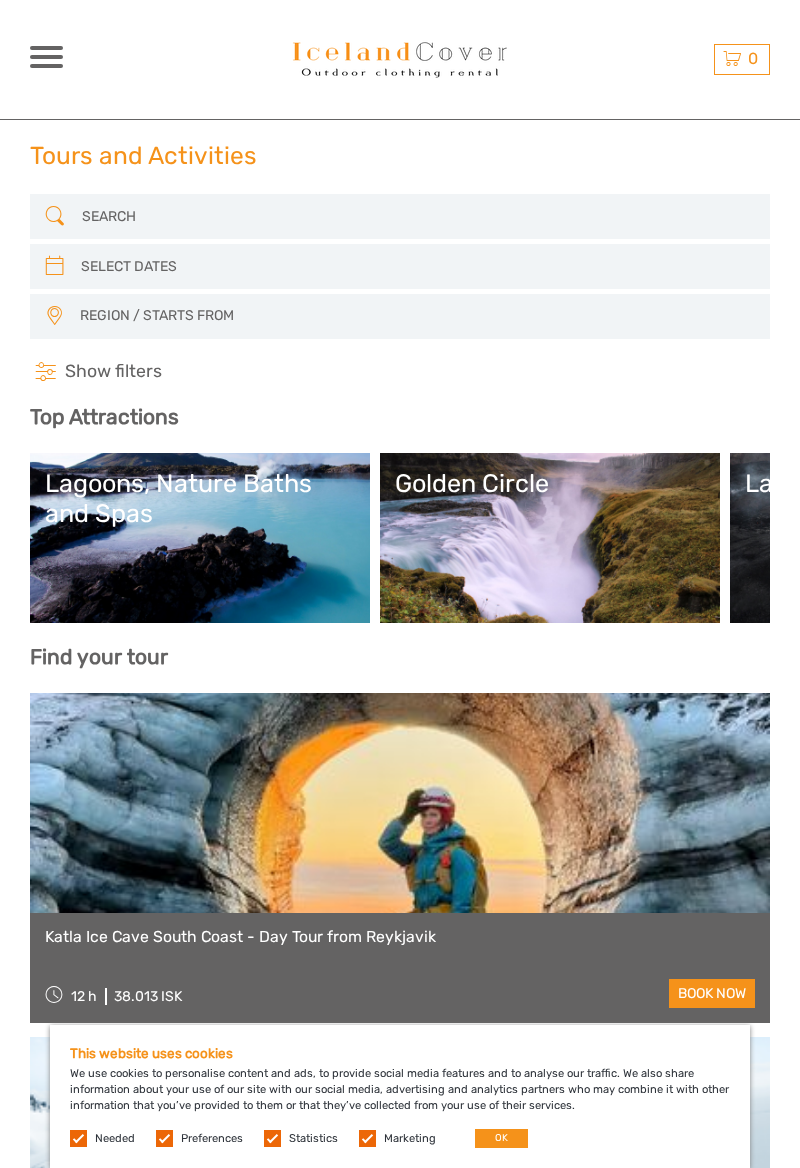 scroll, scrollTop: 0, scrollLeft: 0, axis: both 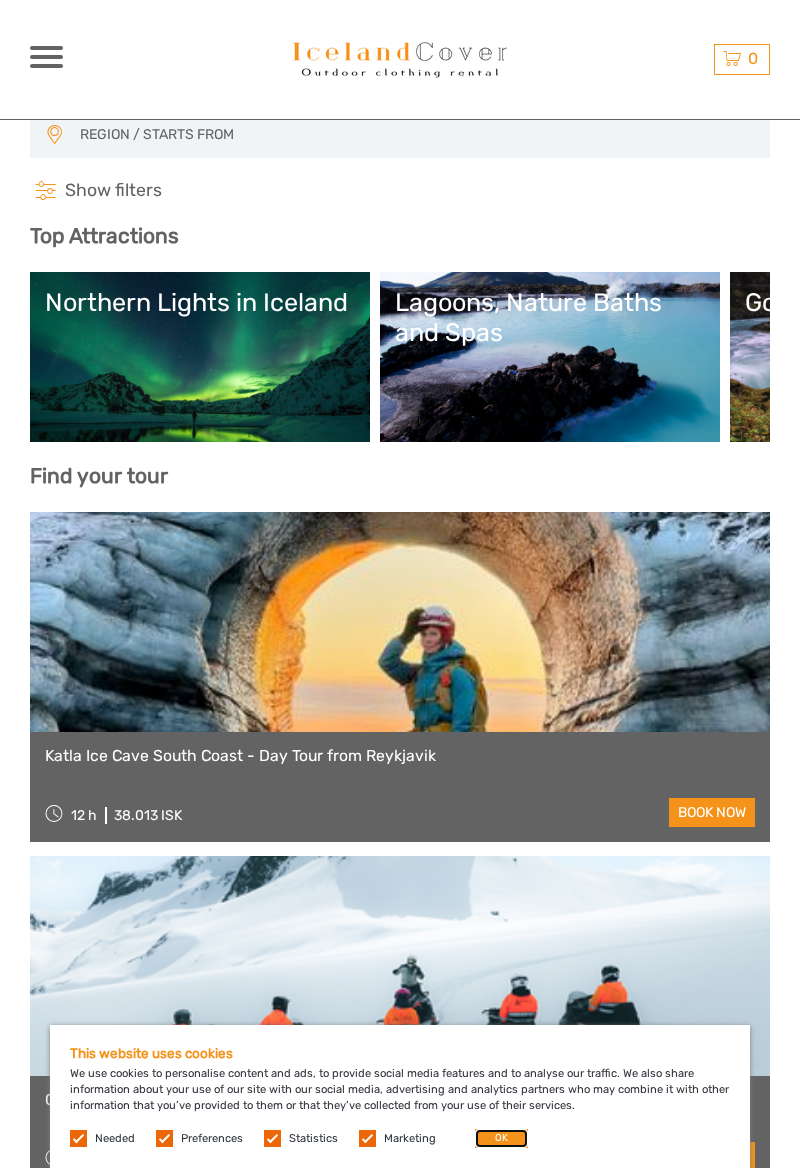 click on "OK" at bounding box center (501, 1138) 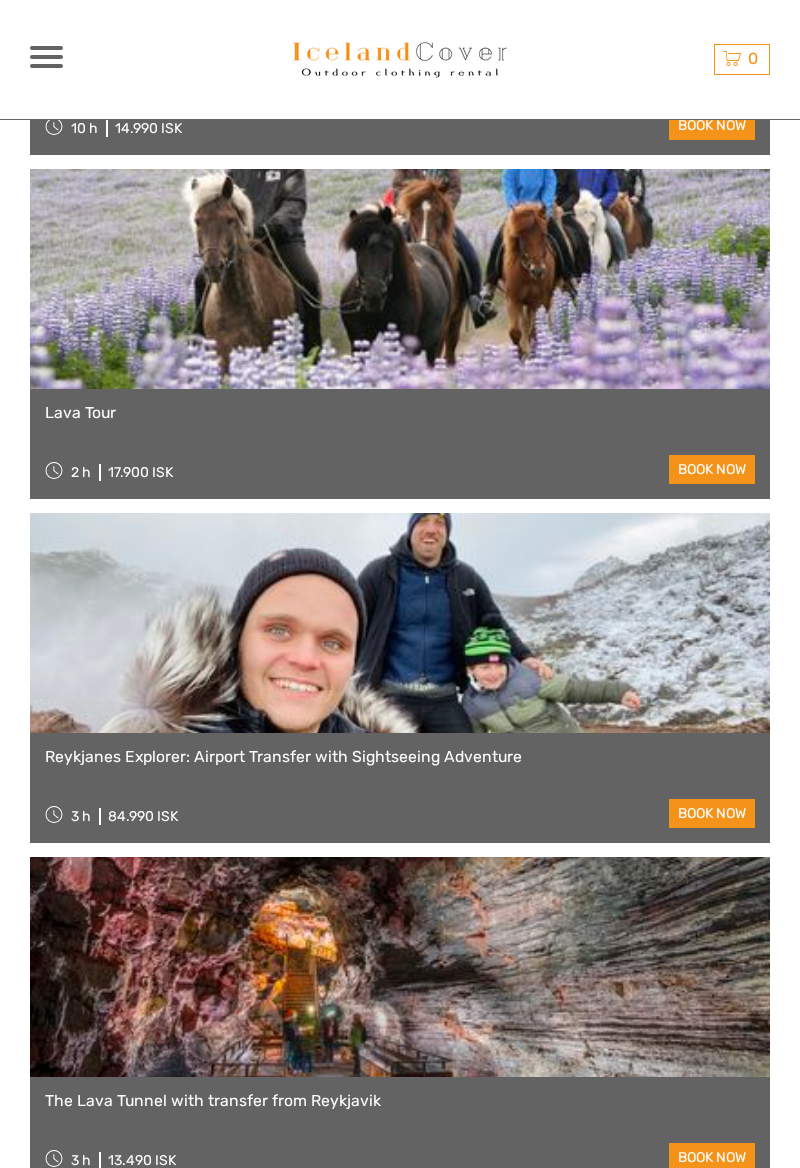 scroll, scrollTop: 4384, scrollLeft: 0, axis: vertical 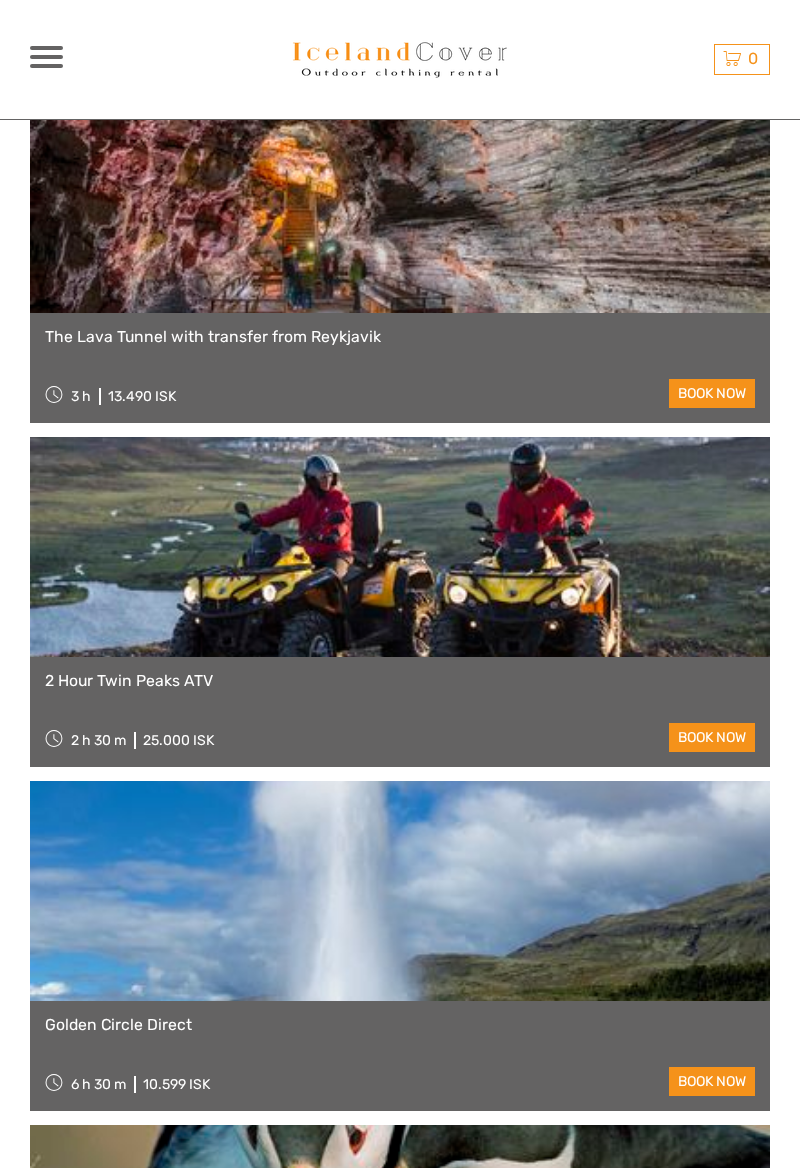 click at bounding box center [46, 57] 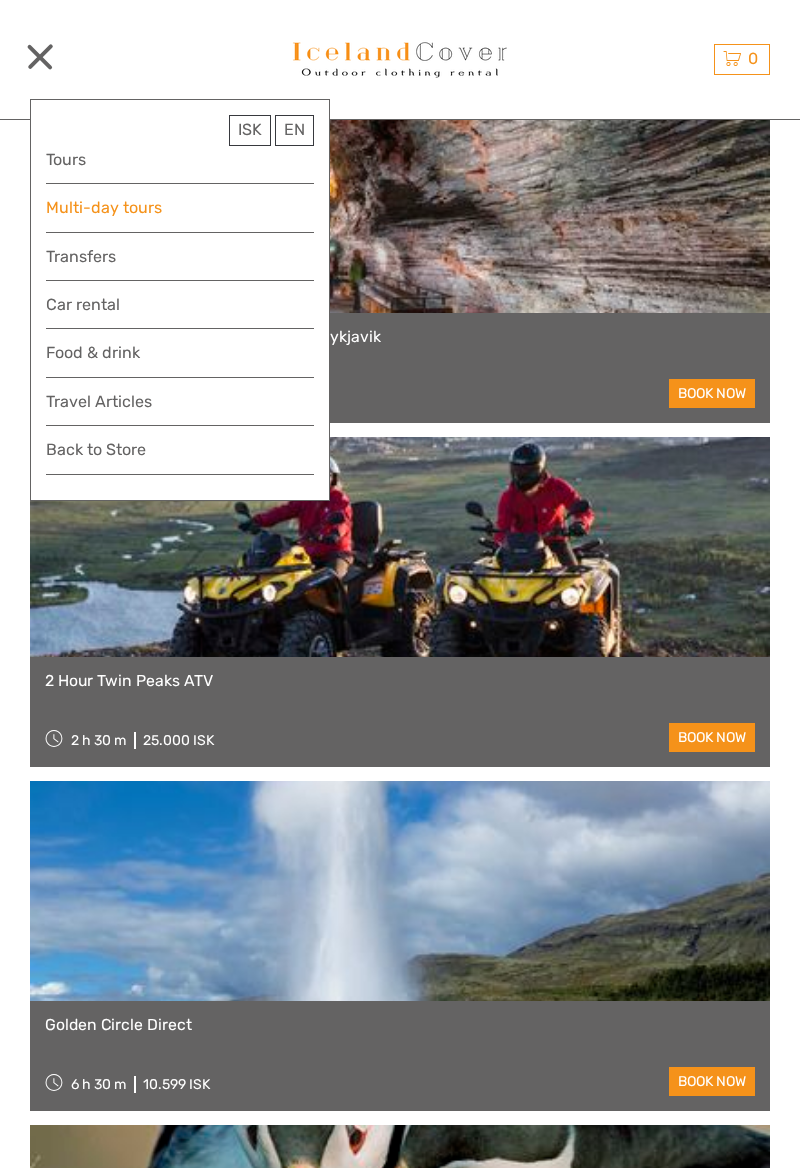 click on "Multi-day tours" at bounding box center [180, 207] 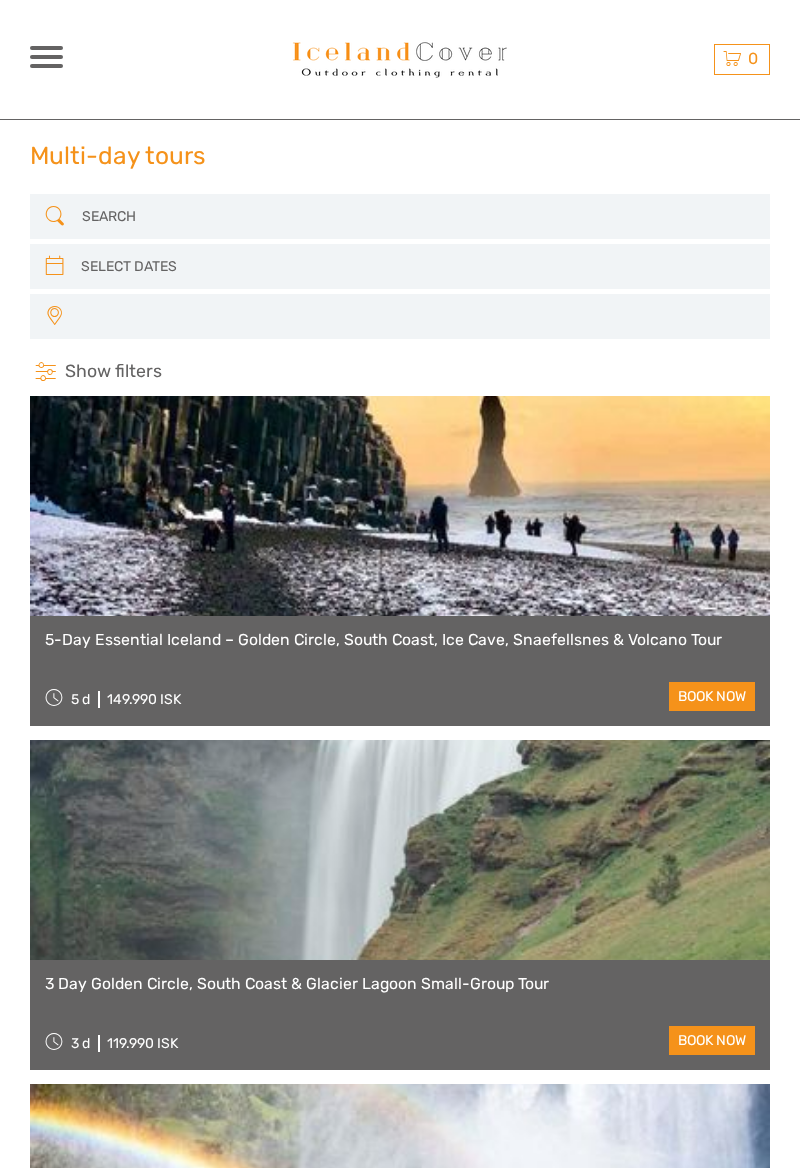 select 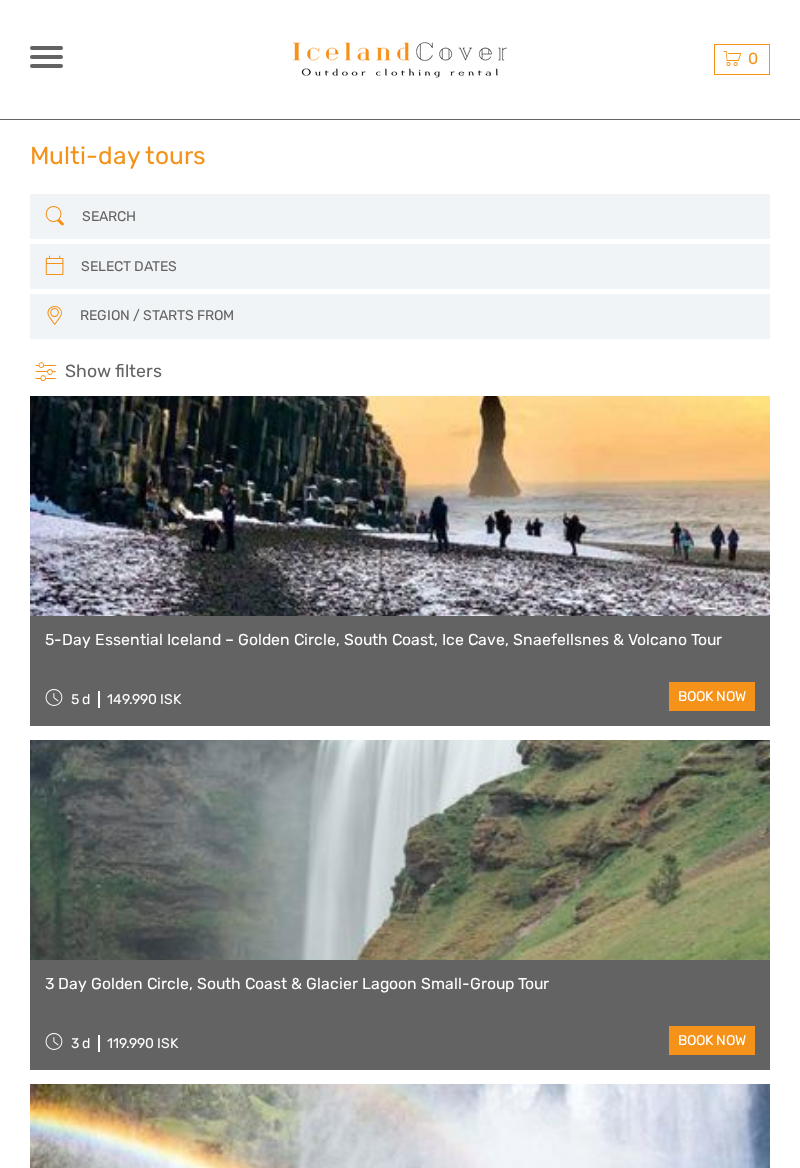 scroll, scrollTop: 0, scrollLeft: 0, axis: both 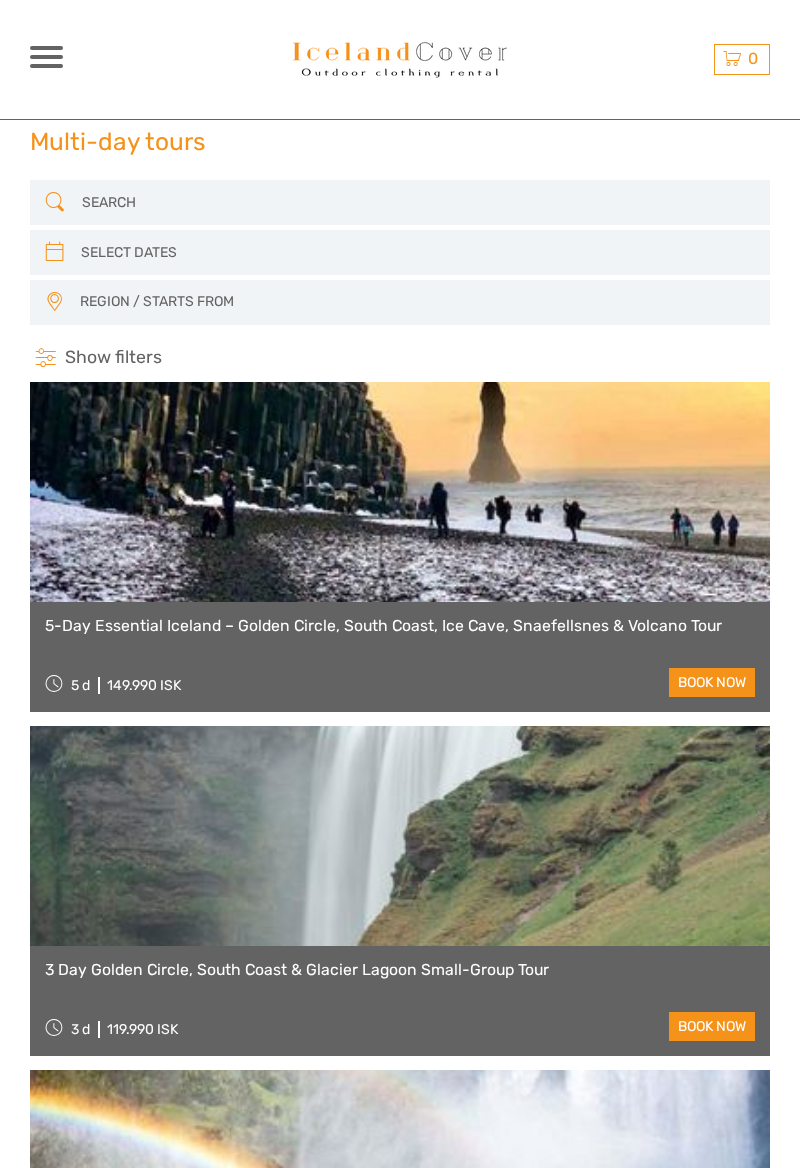 click at bounding box center (46, 57) 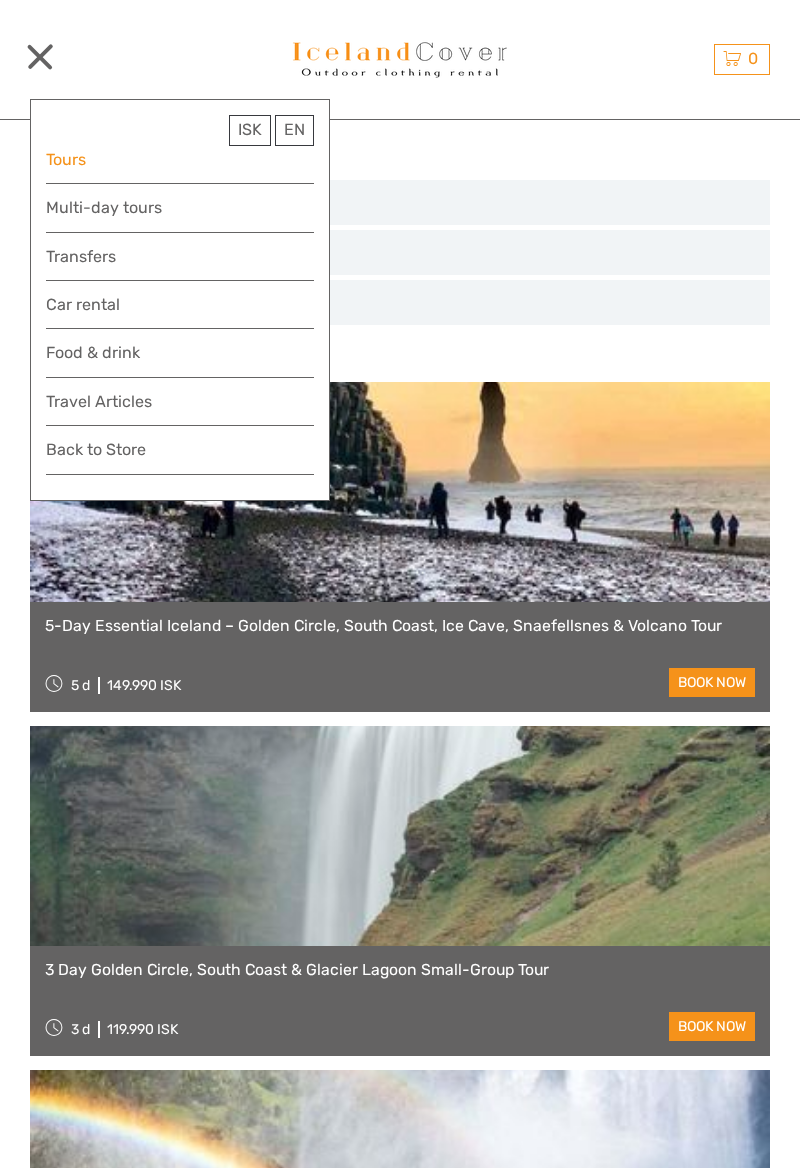 click on "Tours" at bounding box center [180, 159] 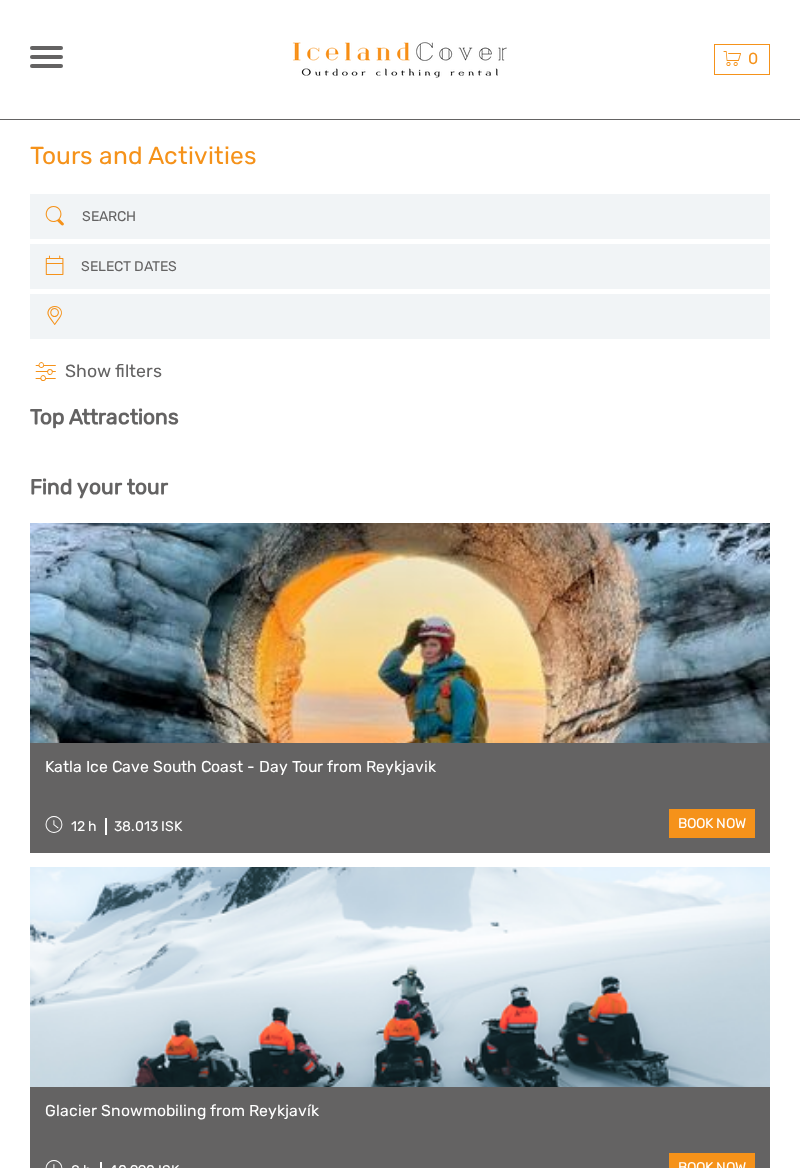 select 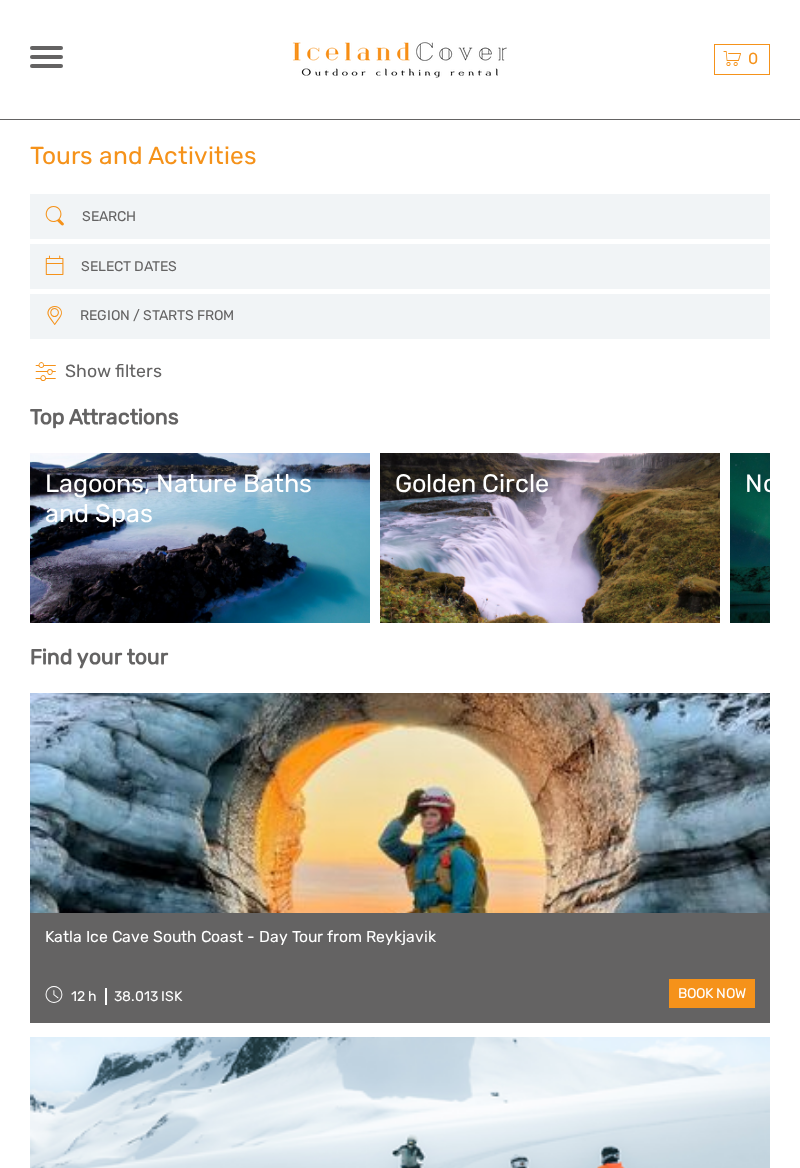 scroll, scrollTop: 0, scrollLeft: 0, axis: both 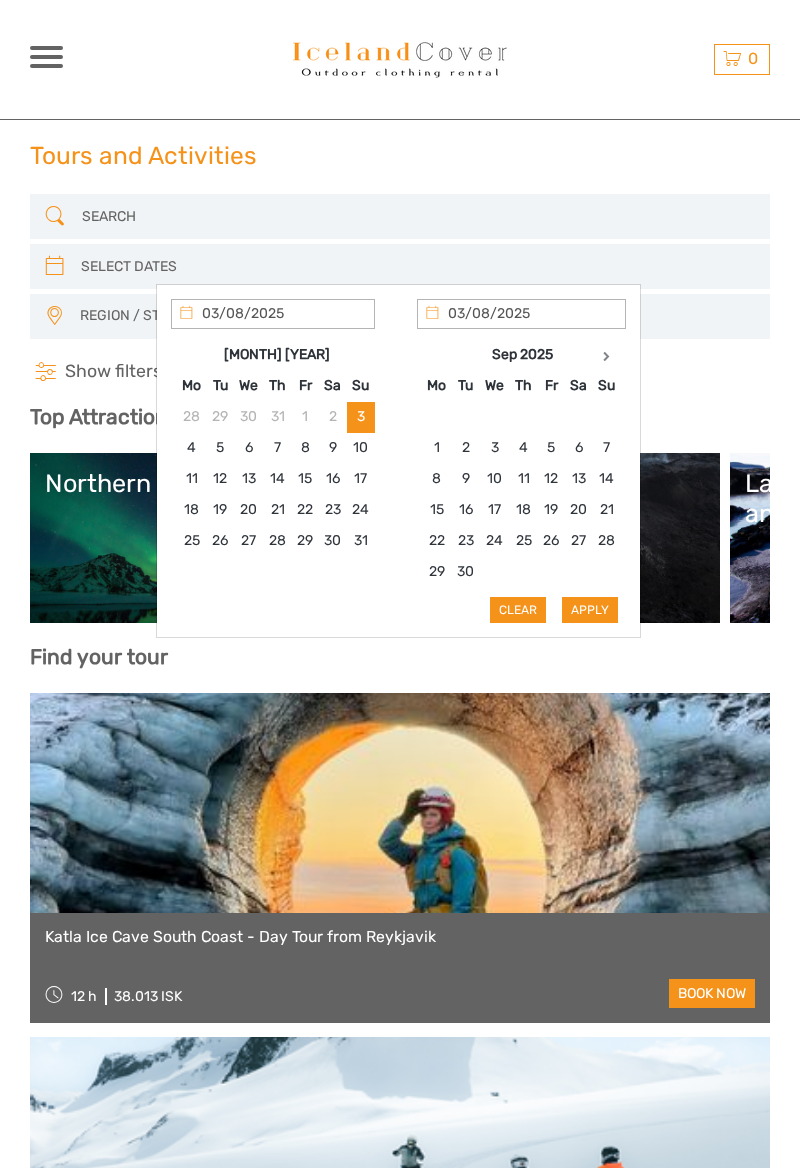 type on "29/08/2025" 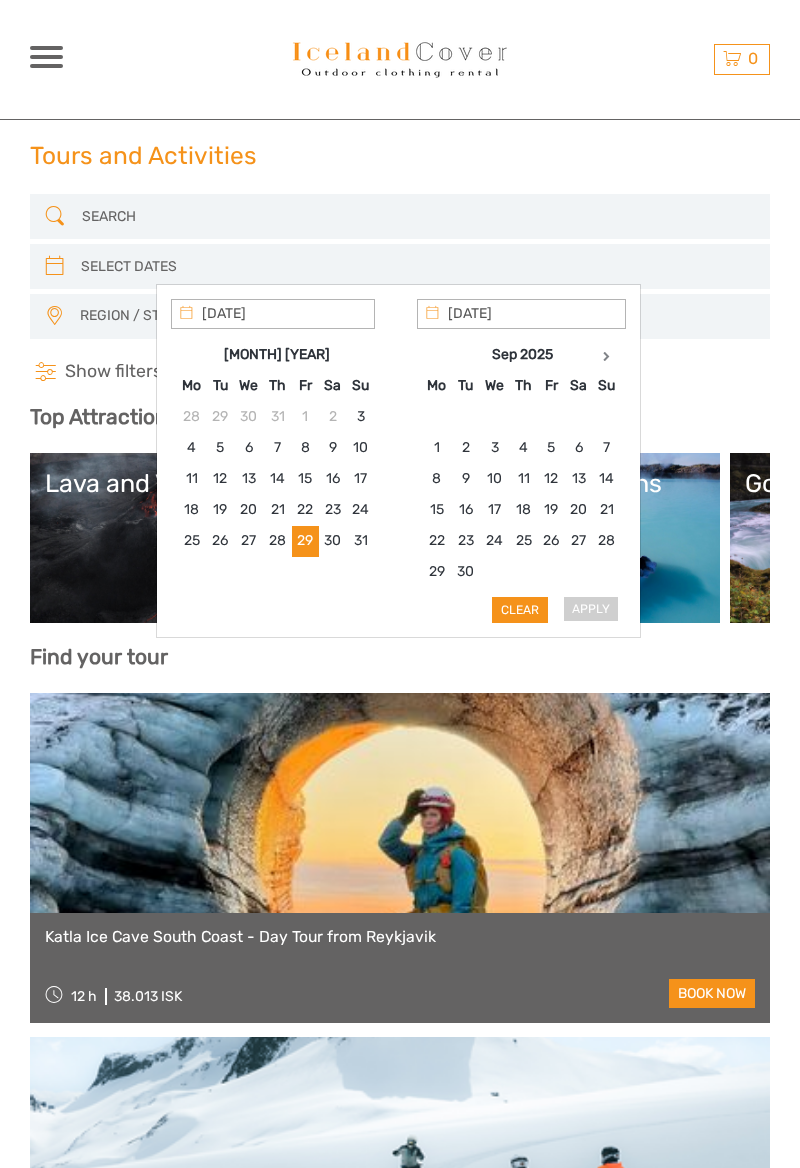 type on "28/08/2025" 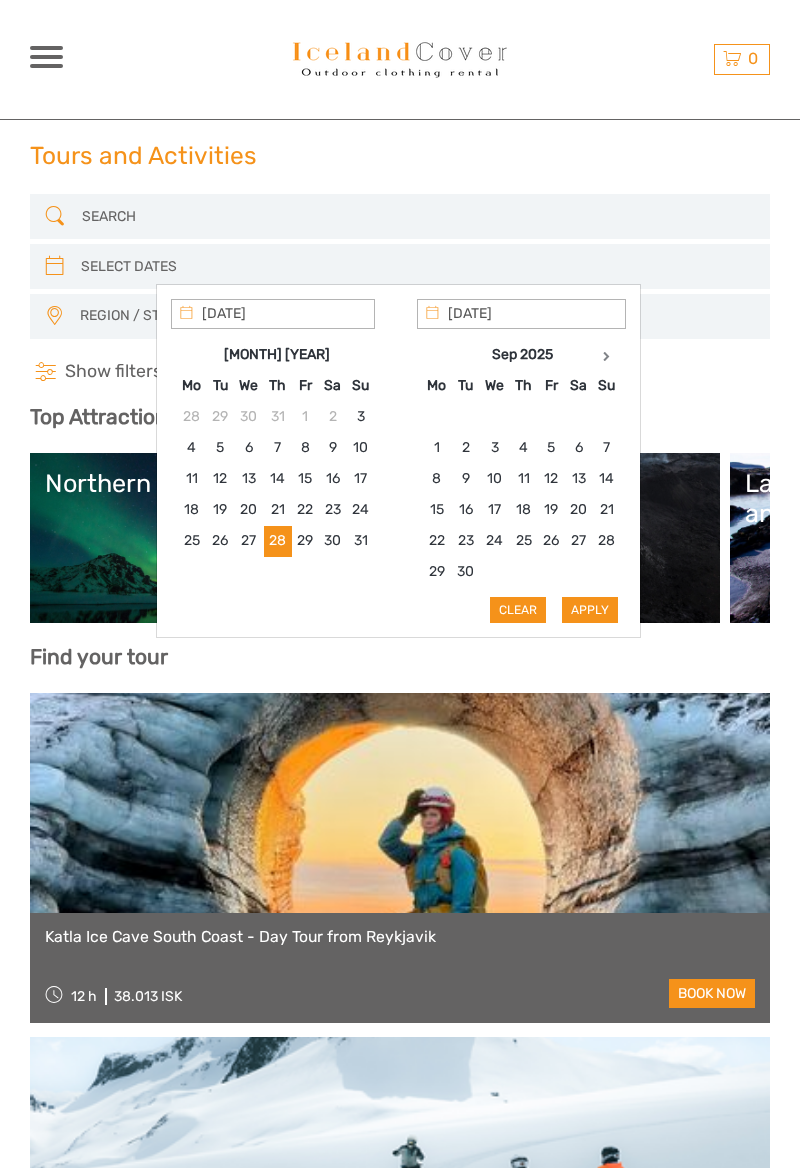 click on "28/08/2025" at bounding box center (273, 314) 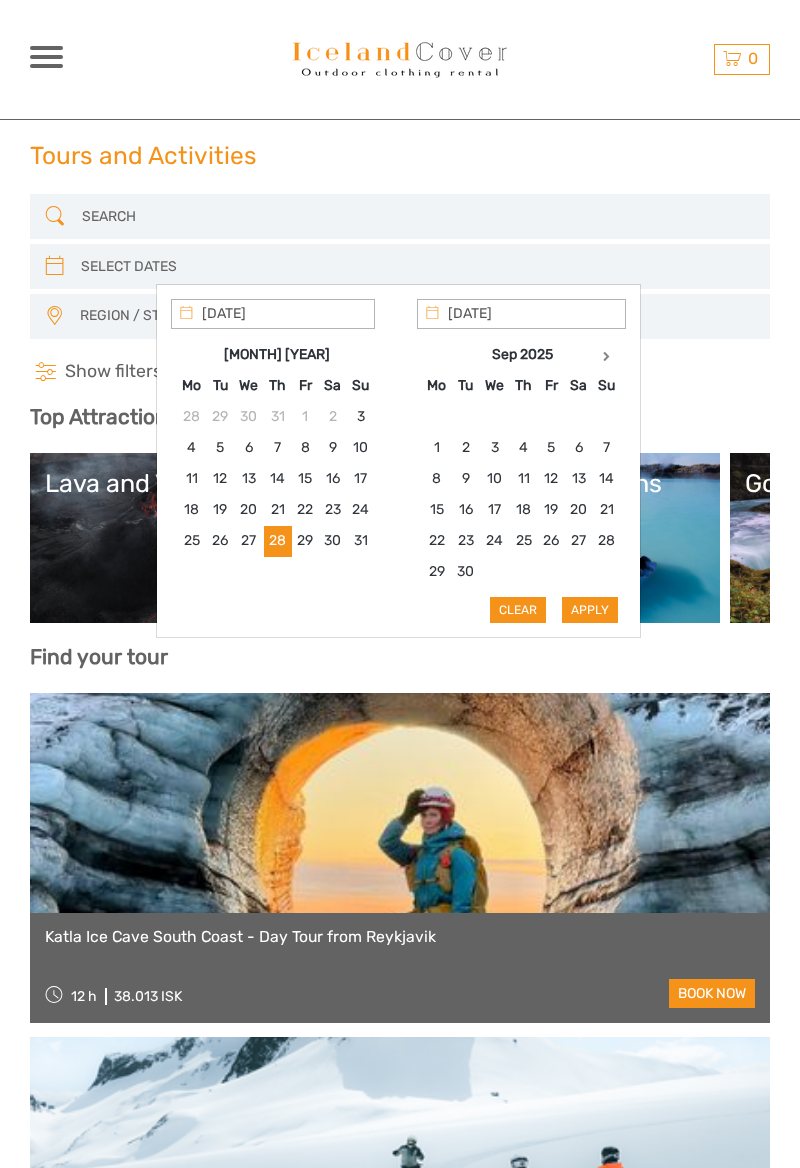 click at bounding box center [397, 266] 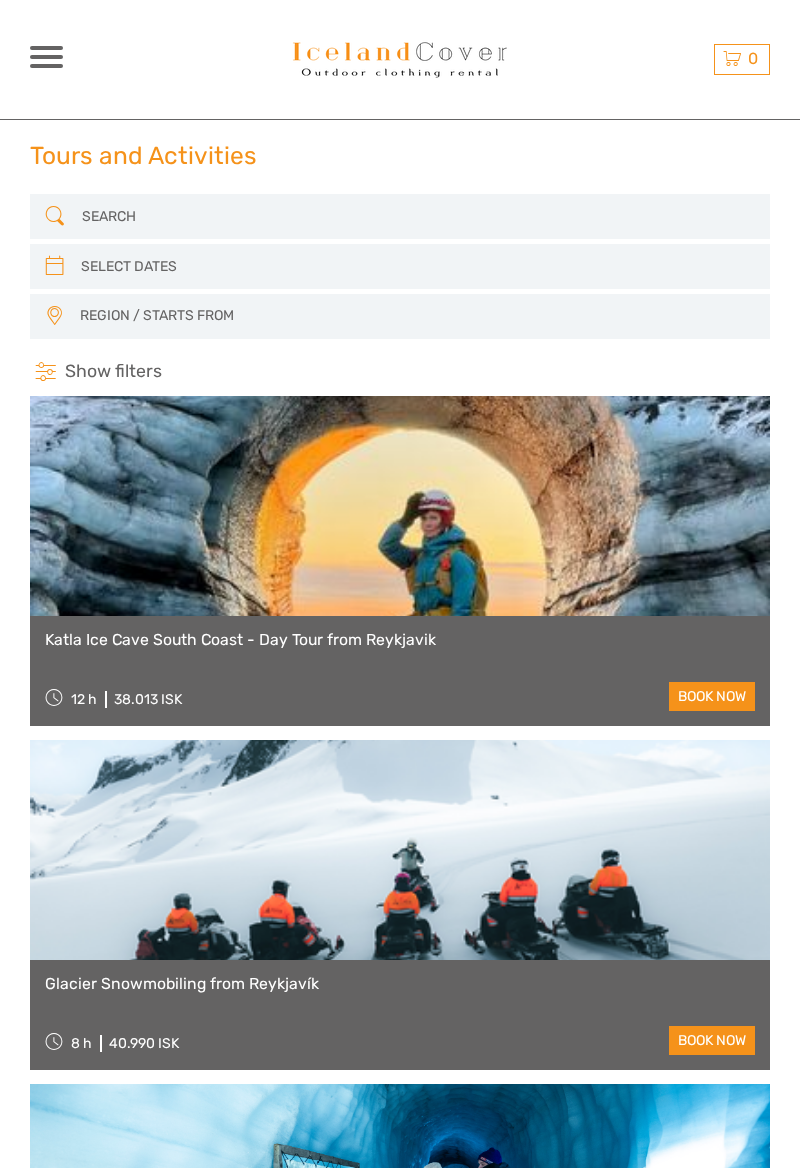 scroll, scrollTop: 73, scrollLeft: 0, axis: vertical 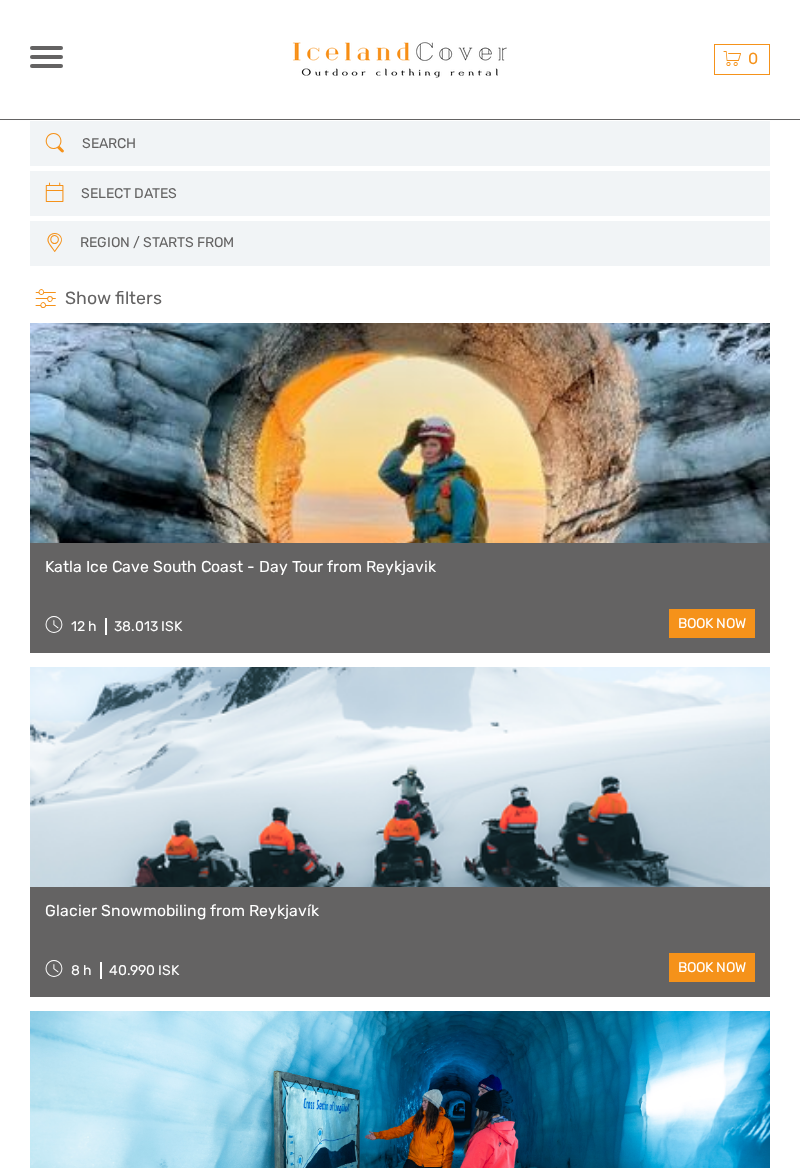 type on "P" 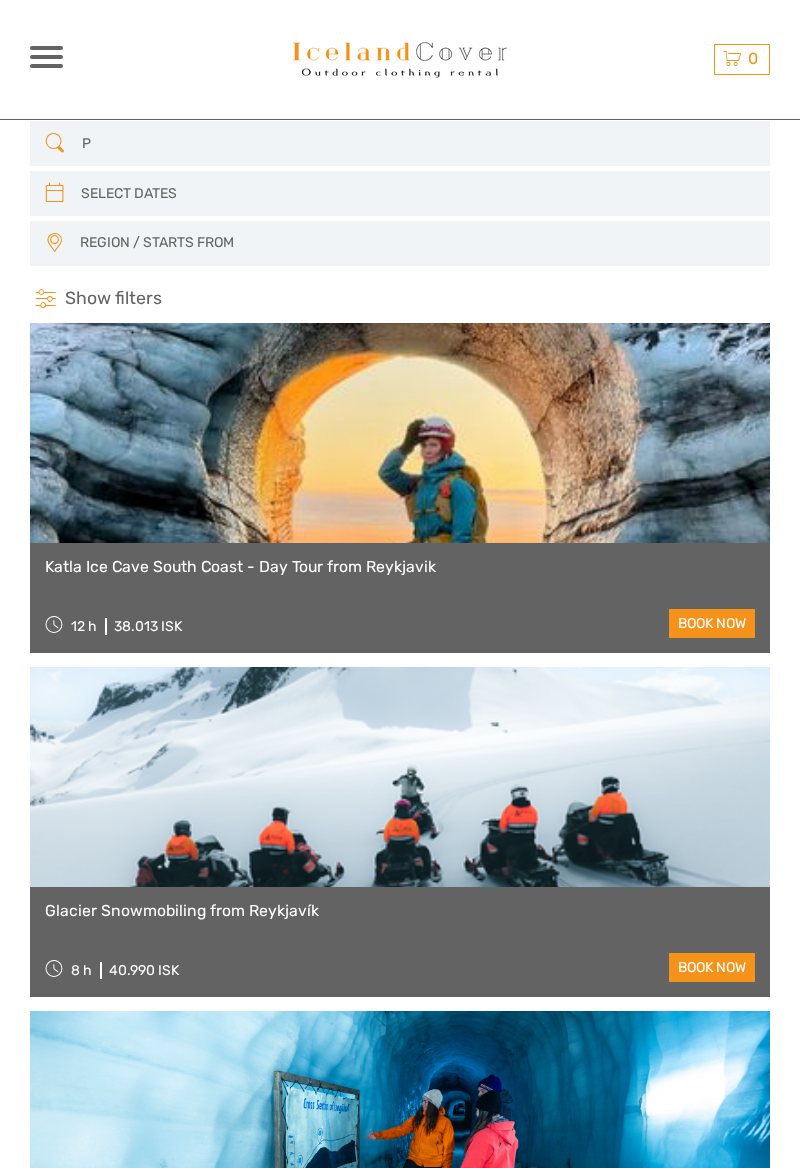 type 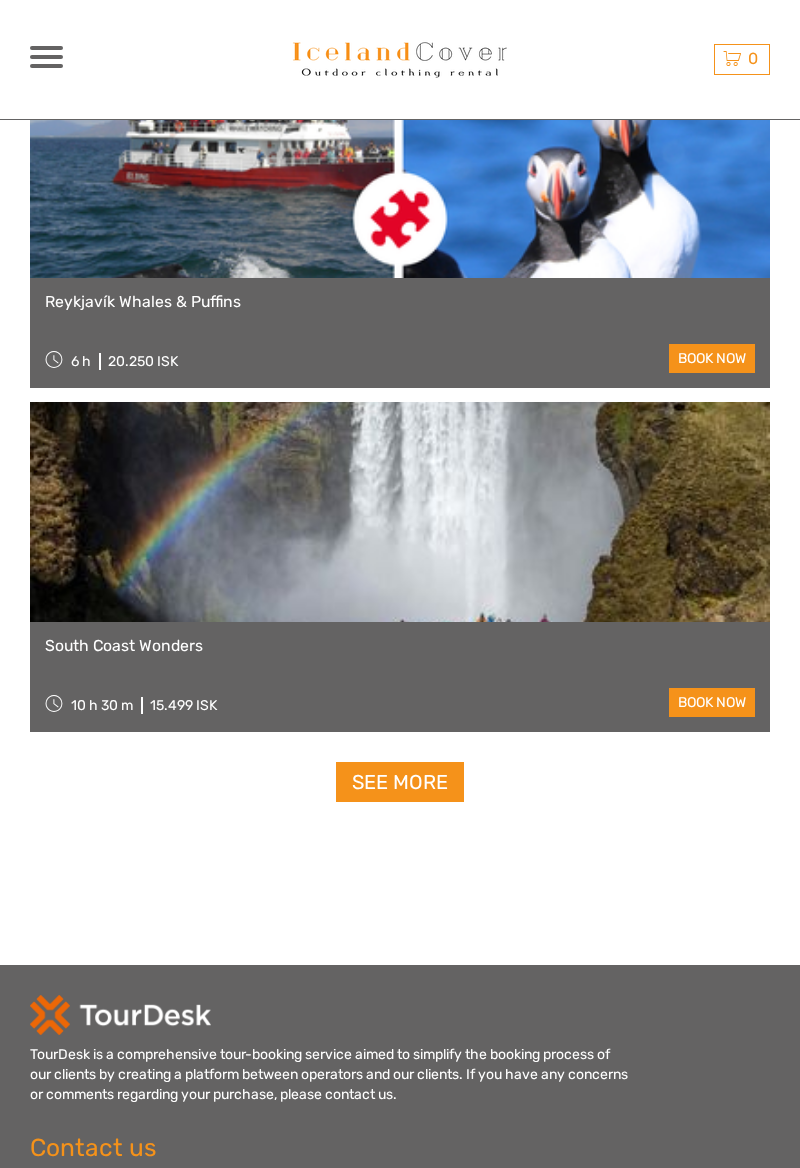 scroll, scrollTop: 5842, scrollLeft: 0, axis: vertical 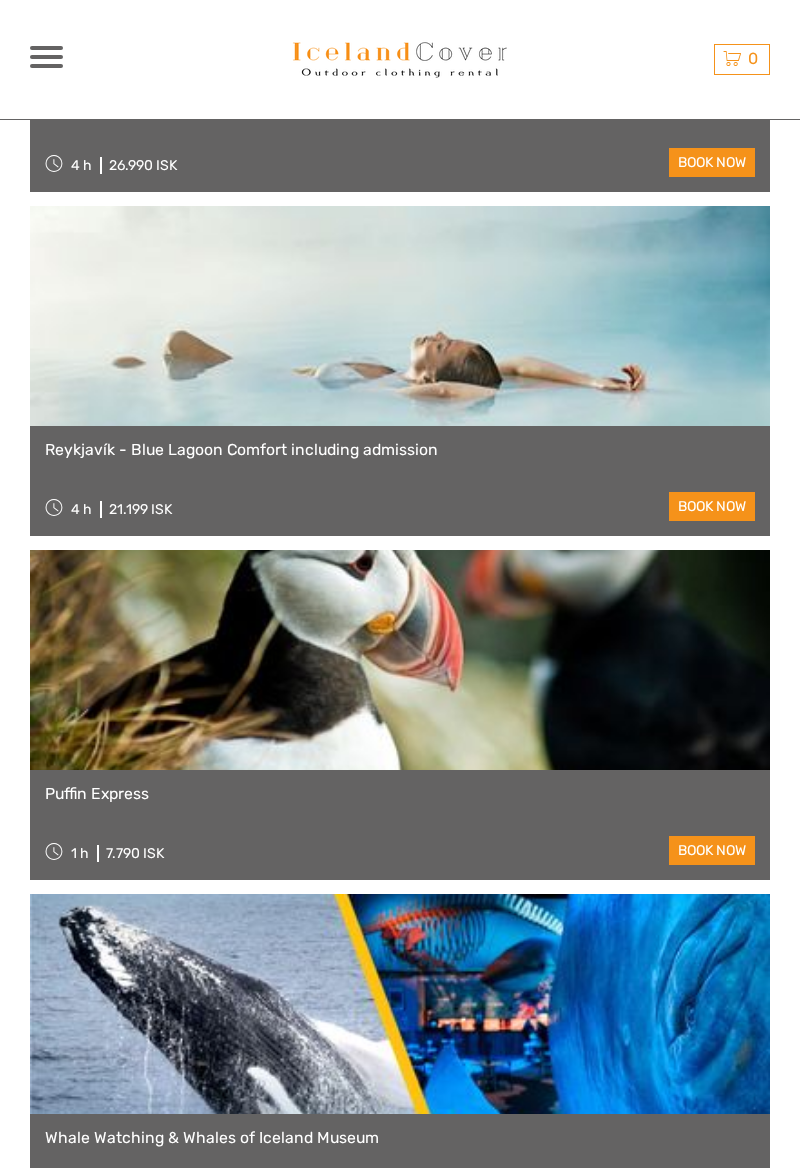 click on "book now" at bounding box center [712, 850] 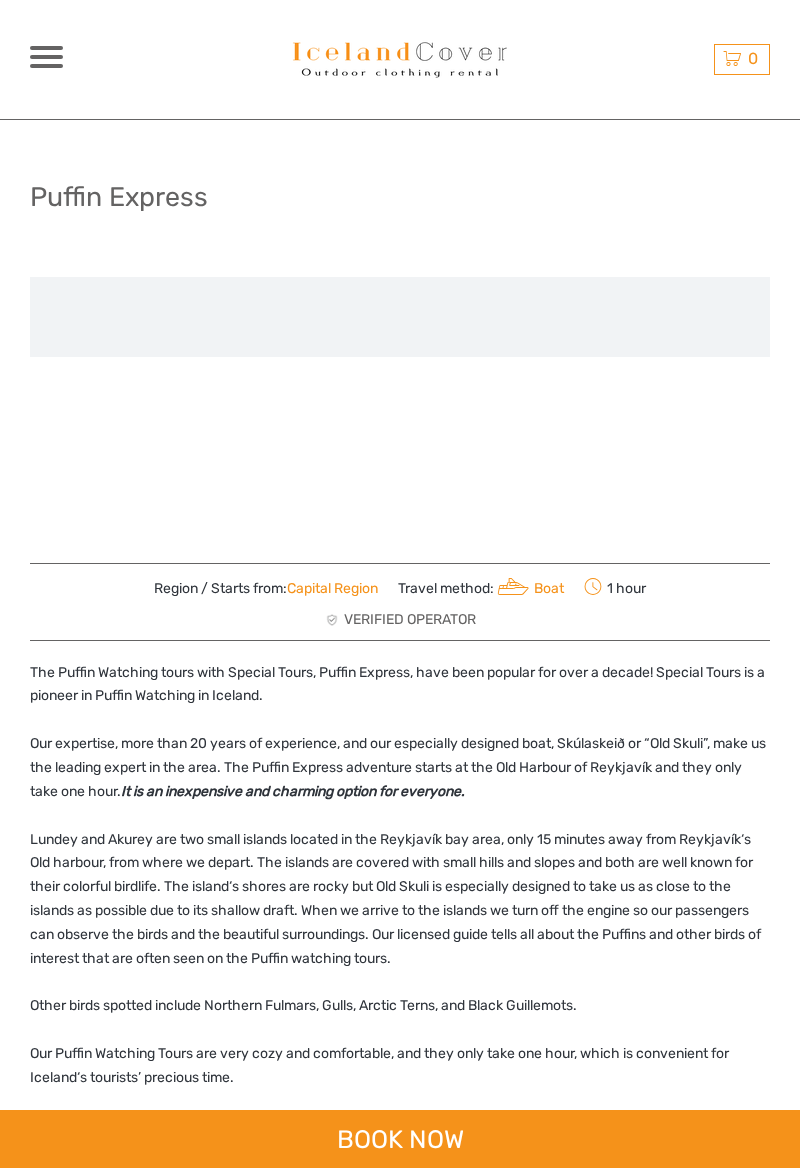 scroll, scrollTop: 0, scrollLeft: 0, axis: both 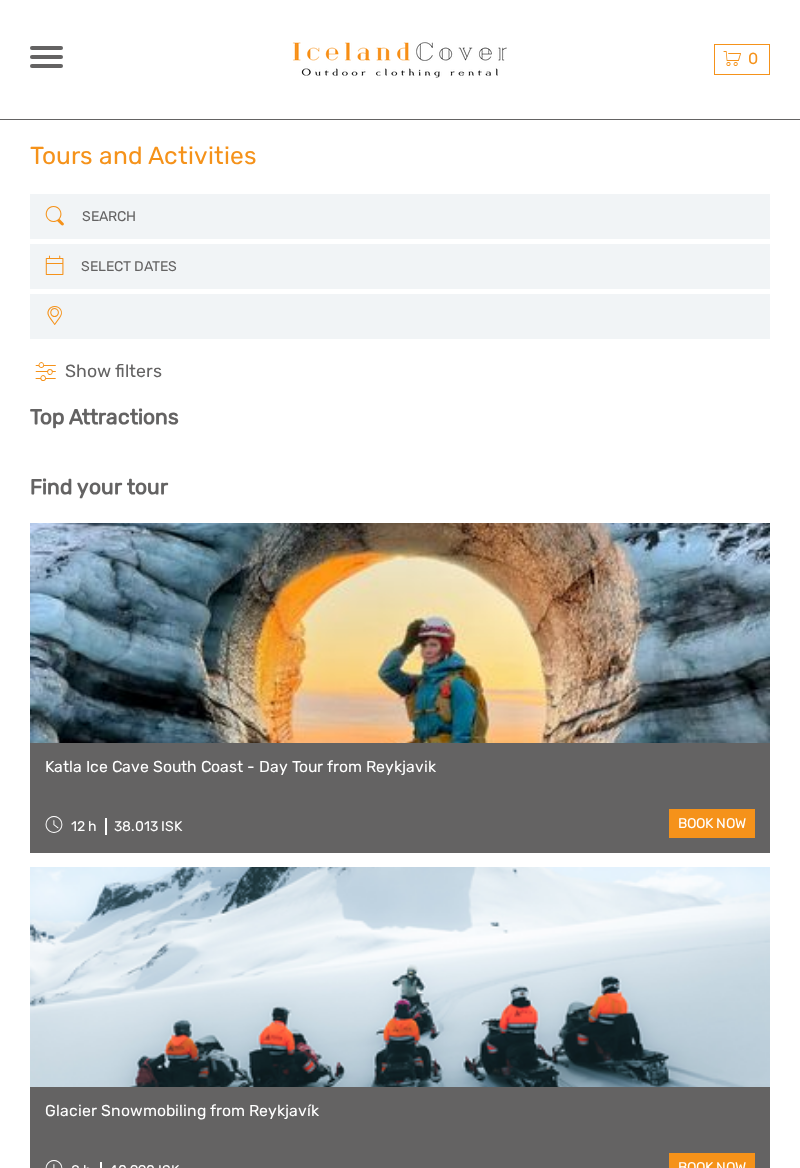 select 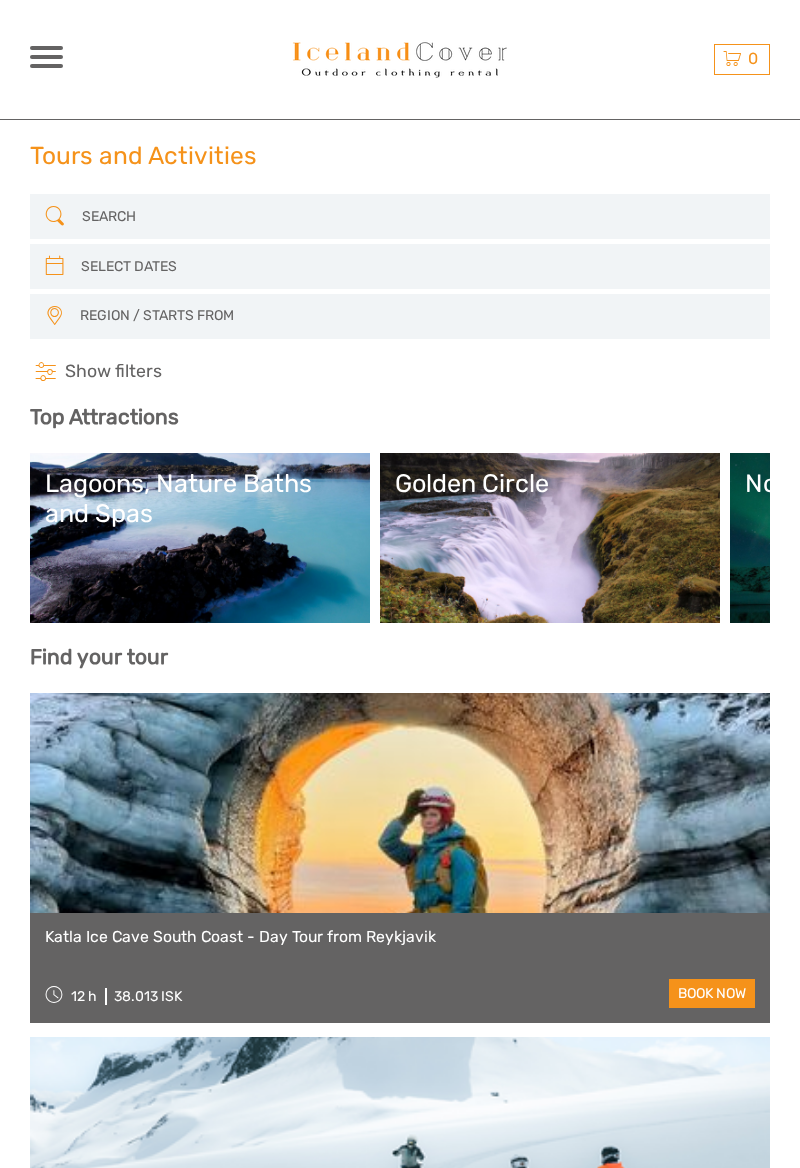 scroll, scrollTop: 6576, scrollLeft: 0, axis: vertical 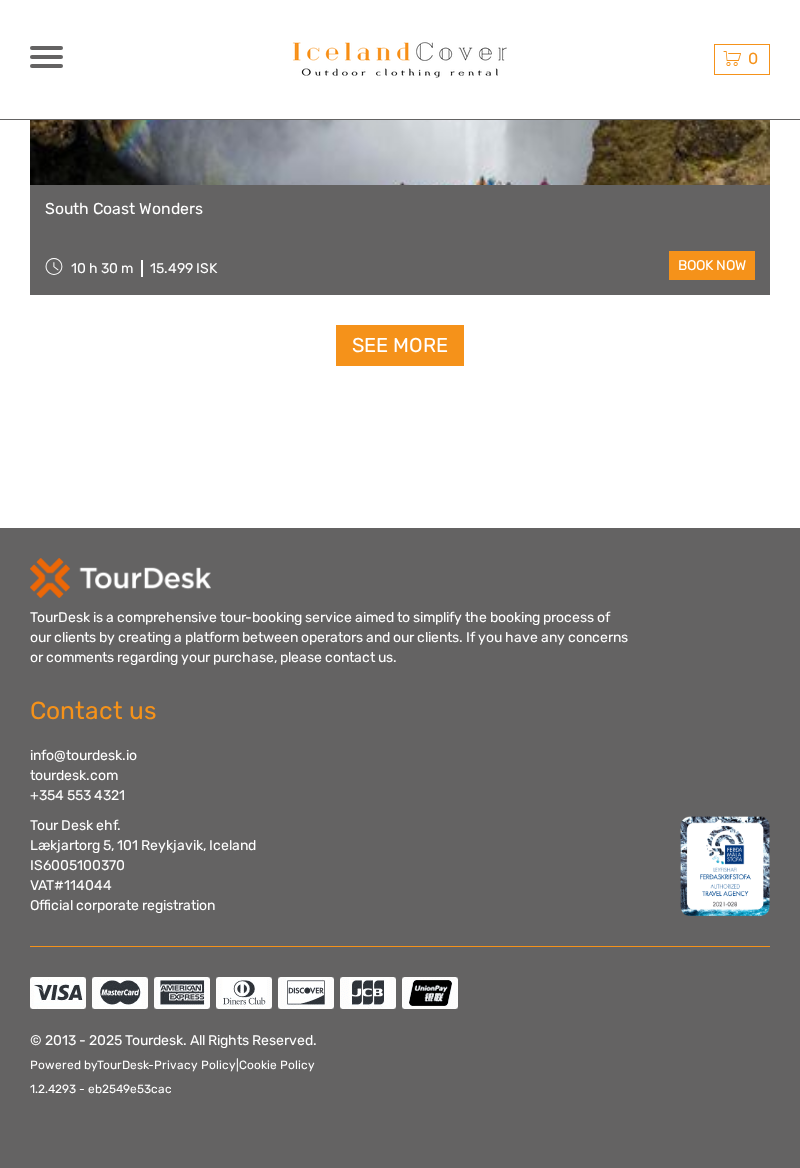click on "TourDesk is a comprehensive tour-booking service aimed to simplify the booking process of our clients by creating a platform between operators and our clients. If you have any concerns or comments regarding your purchase, please contact us.
Contact us
info@tourdesk.io
tourdesk.com
+354 553 4321
Tour Desk ehf.
Lækjartorg 5, 101 Reykjavik, Iceland
IS6005100370
VAT#114044
Official corporate registration
© 2013 - 2025 Tourdesk. All Rights Reserved.
Powered by  TourDesk  -  Privacy Policy  |  Cookie Policy    Cookie settings
1.2.4293 - eb2549e53cac" at bounding box center [400, 848] 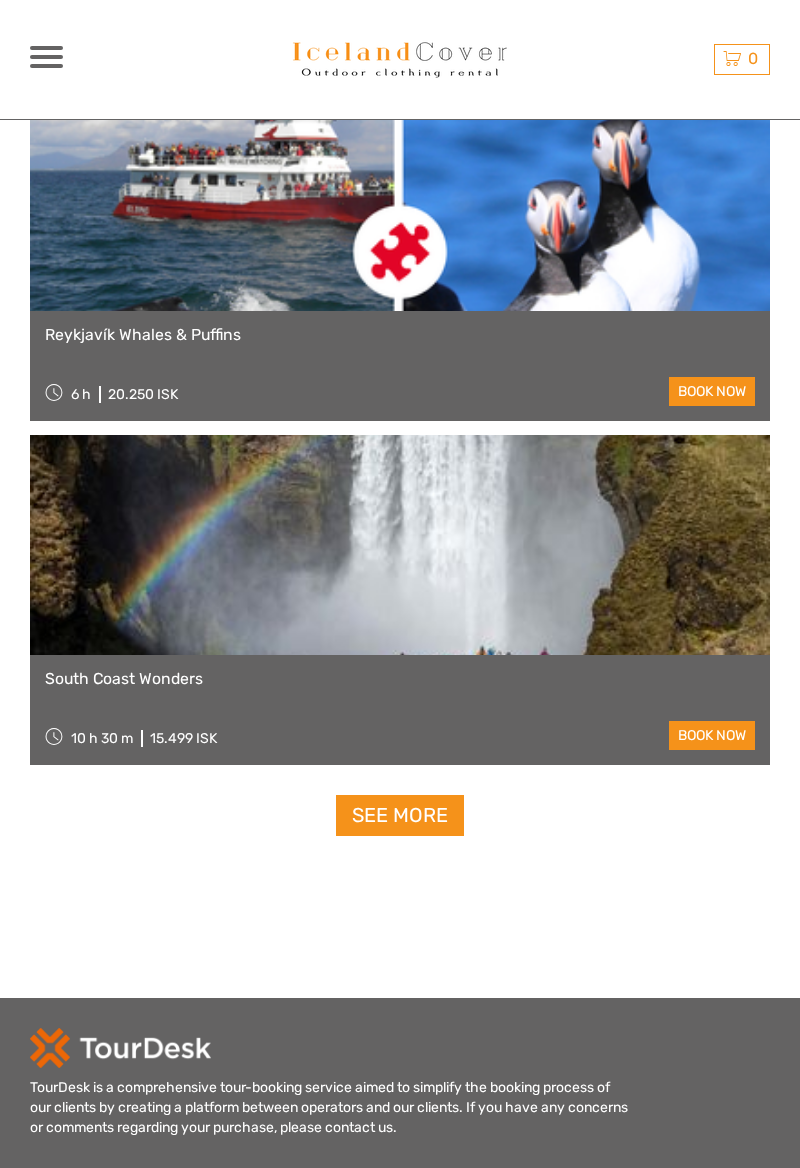 scroll, scrollTop: 6106, scrollLeft: 0, axis: vertical 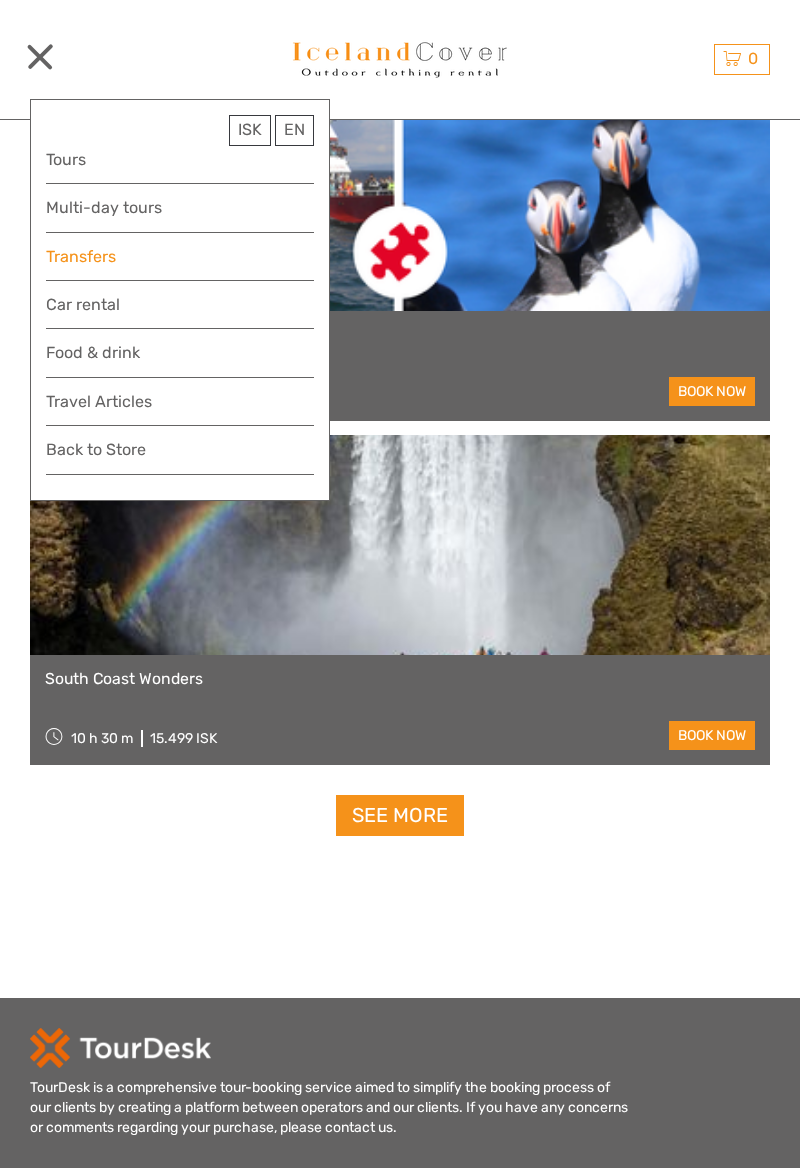 click on "Transfers" at bounding box center (180, 256) 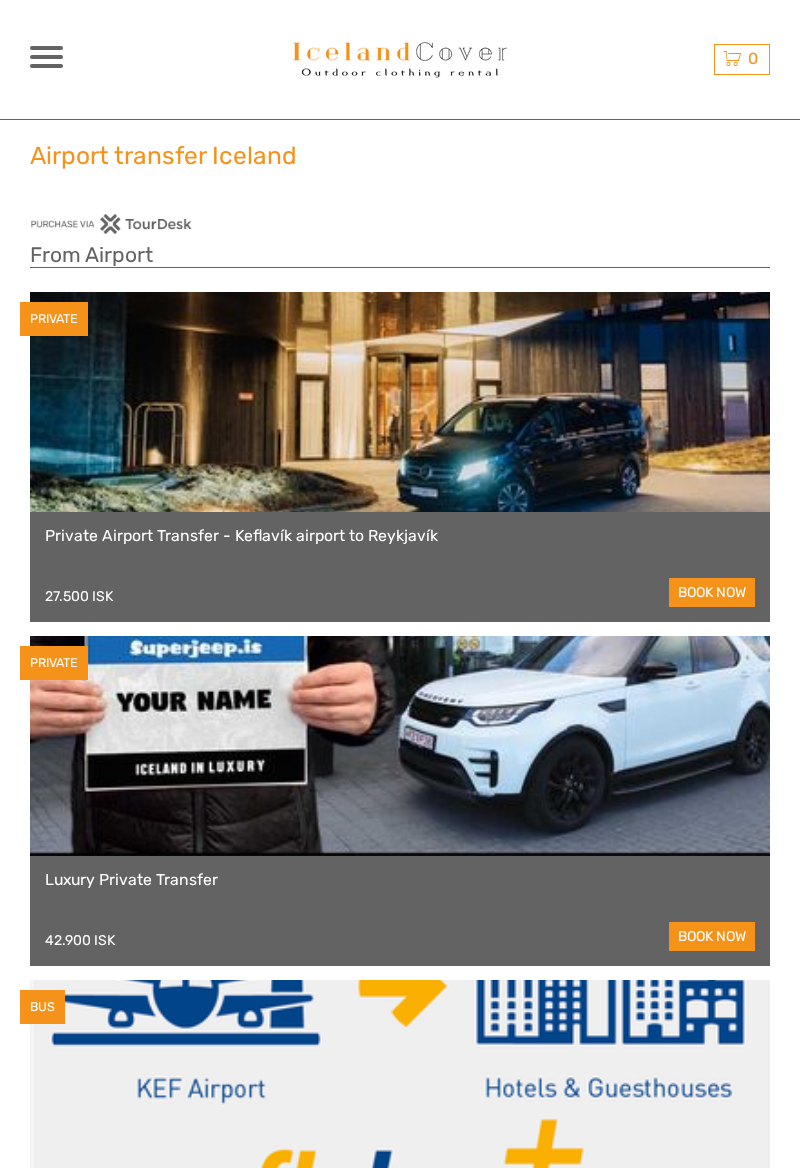 scroll, scrollTop: 0, scrollLeft: 0, axis: both 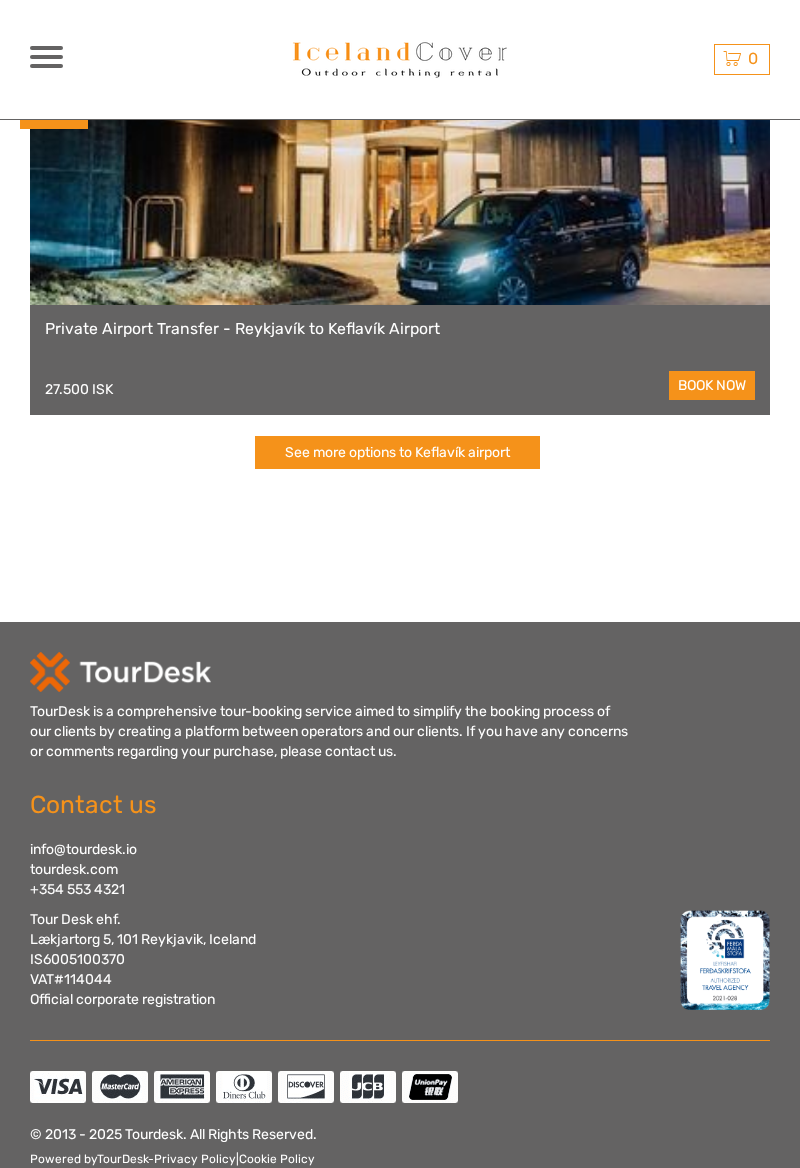 click on "Tour Desk ehf.
Lækjartorg 5, 101 Reykjavik, Iceland
IS6005100370
VAT#114044
Official corporate registration" at bounding box center [143, 960] 